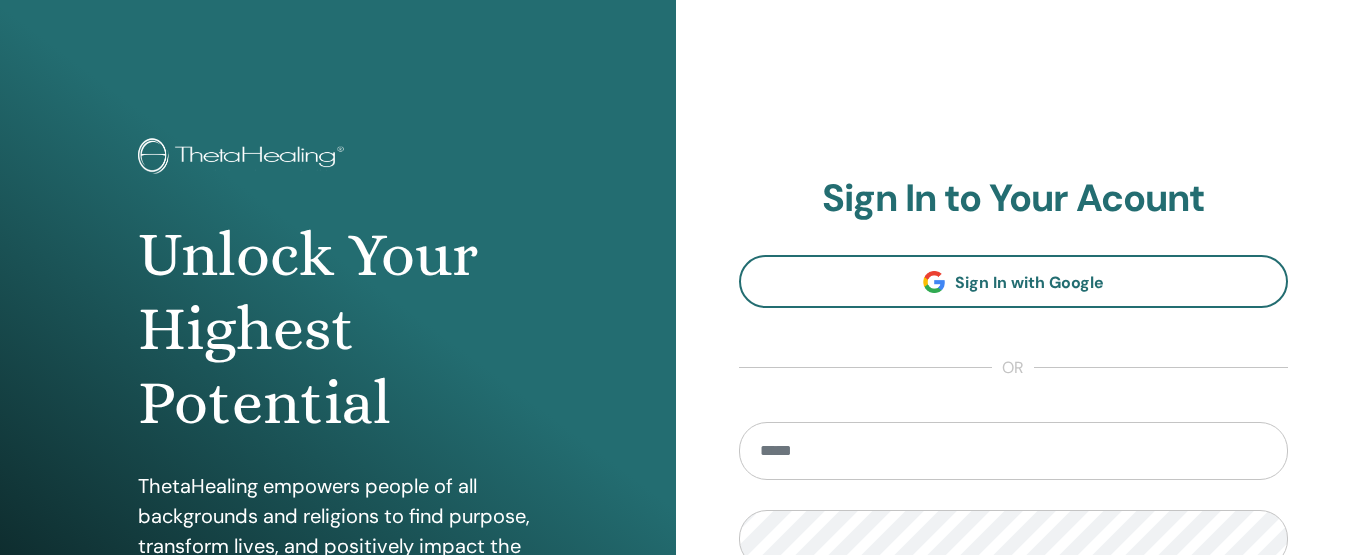 scroll, scrollTop: 0, scrollLeft: 0, axis: both 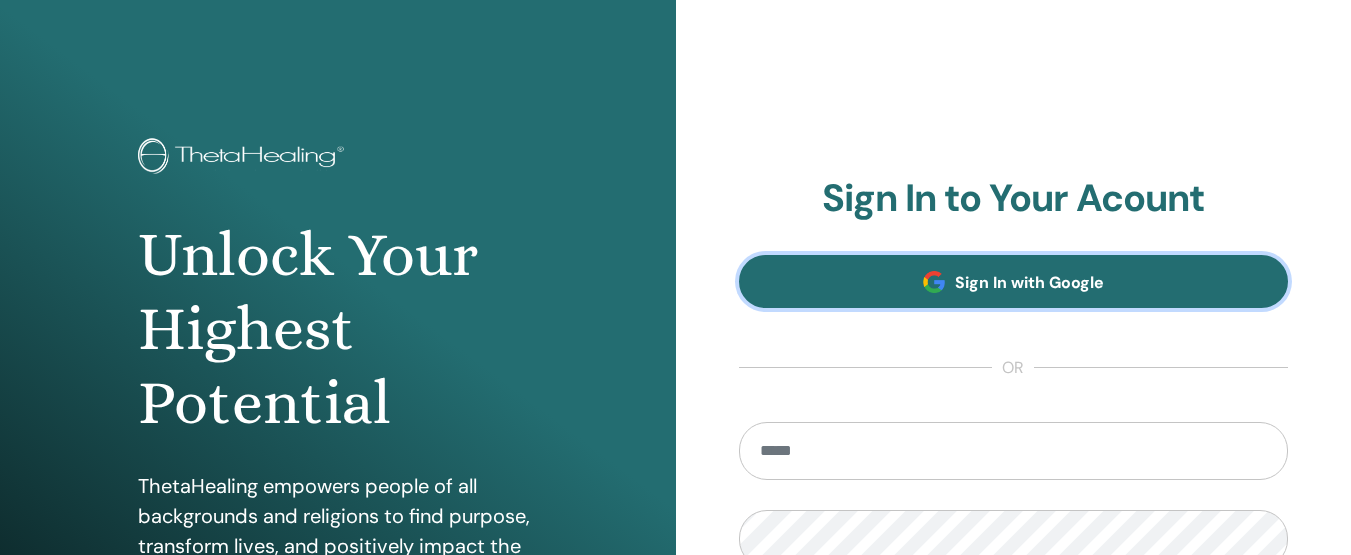 click on "Sign In with Google" at bounding box center (1029, 282) 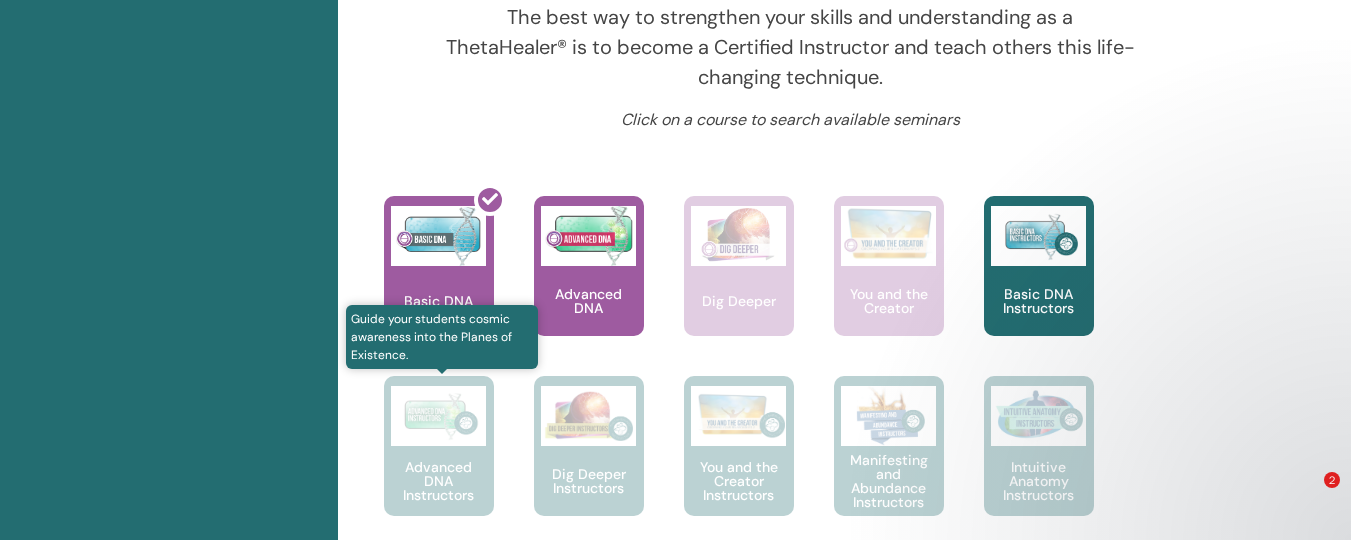 scroll, scrollTop: 1153, scrollLeft: 0, axis: vertical 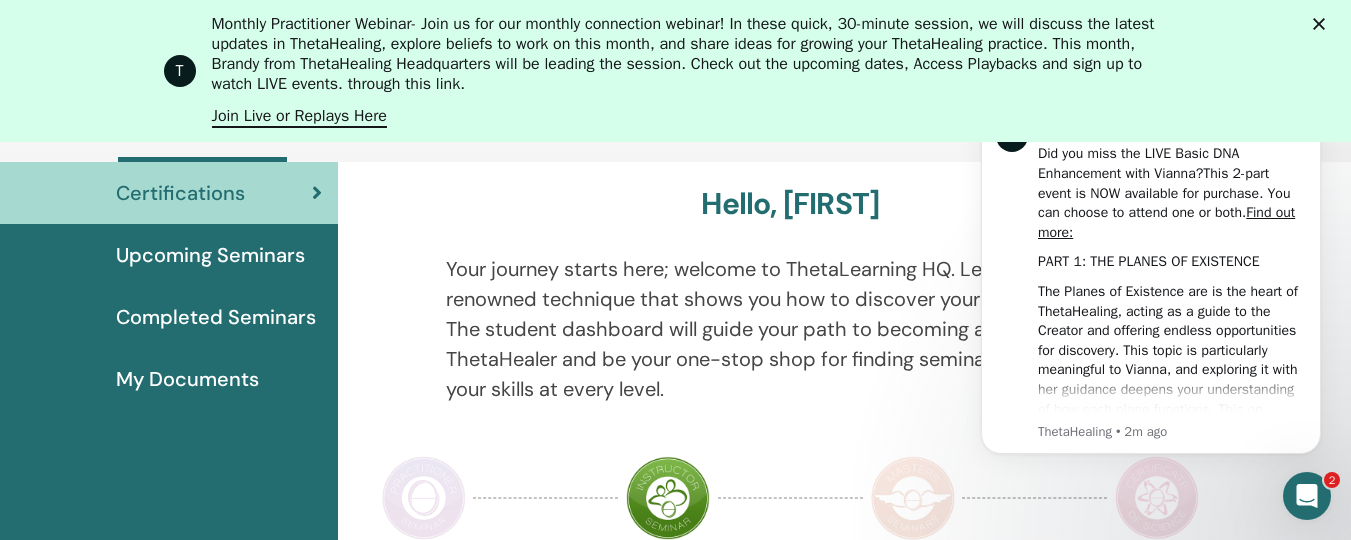 click on "Upcoming Seminars" at bounding box center (210, 255) 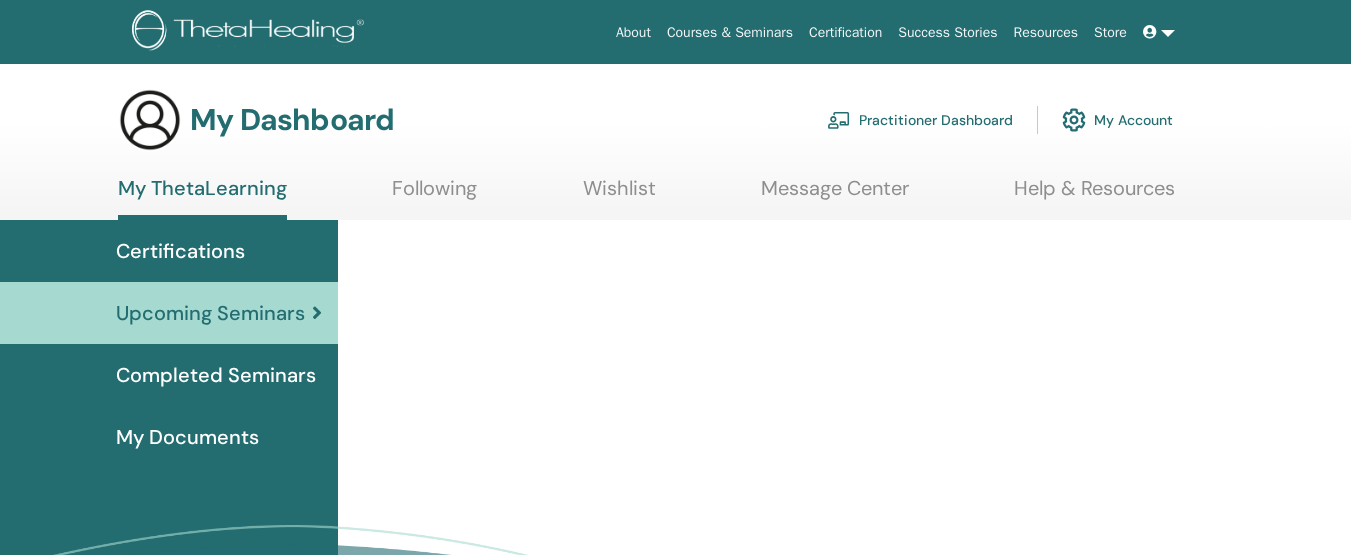 scroll, scrollTop: 0, scrollLeft: 0, axis: both 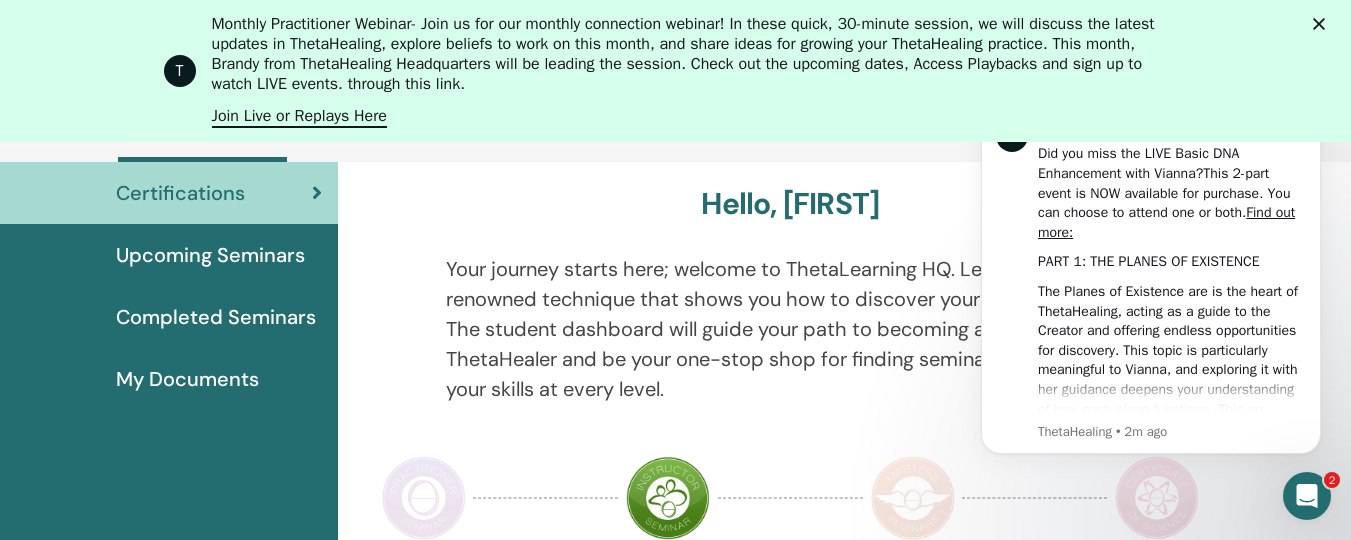 click 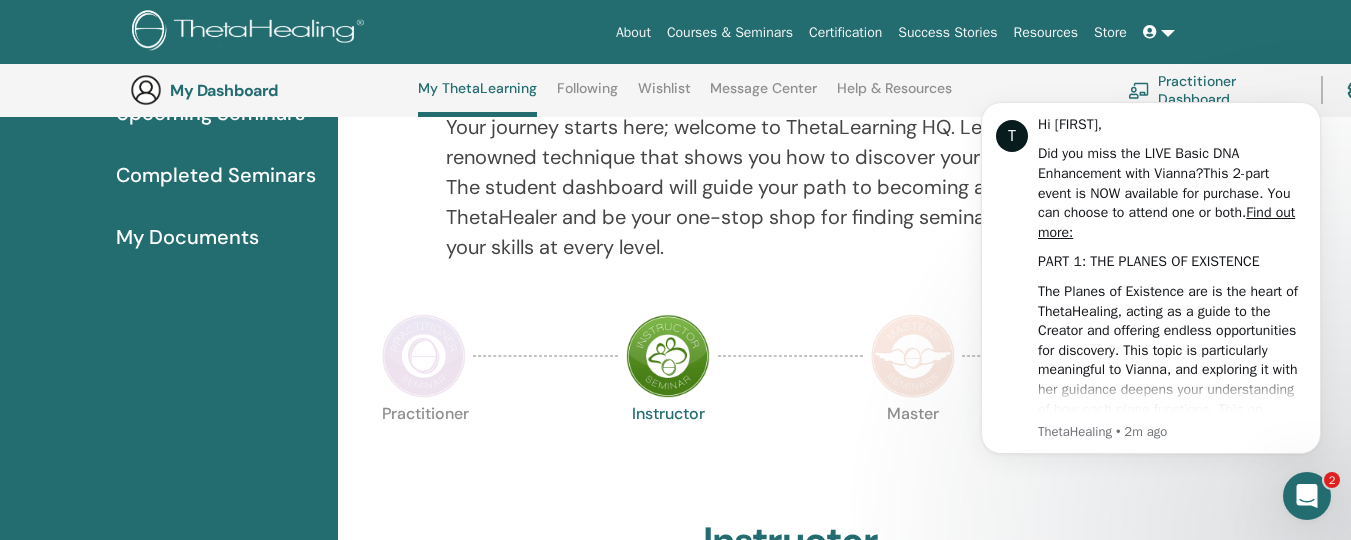 click on "Hello, masheal
Your journey starts here; welcome to ThetaLearning HQ. Learn the world-renowned technique that shows you how to discover your life’s purpose. The student dashboard will guide your path to becoming a Certified ThetaHealer and be your one-stop shop for finding seminars that sharpen your skills at every level.
Practitioner
Instructor
Master
Certificate of Science" at bounding box center [790, 1253] 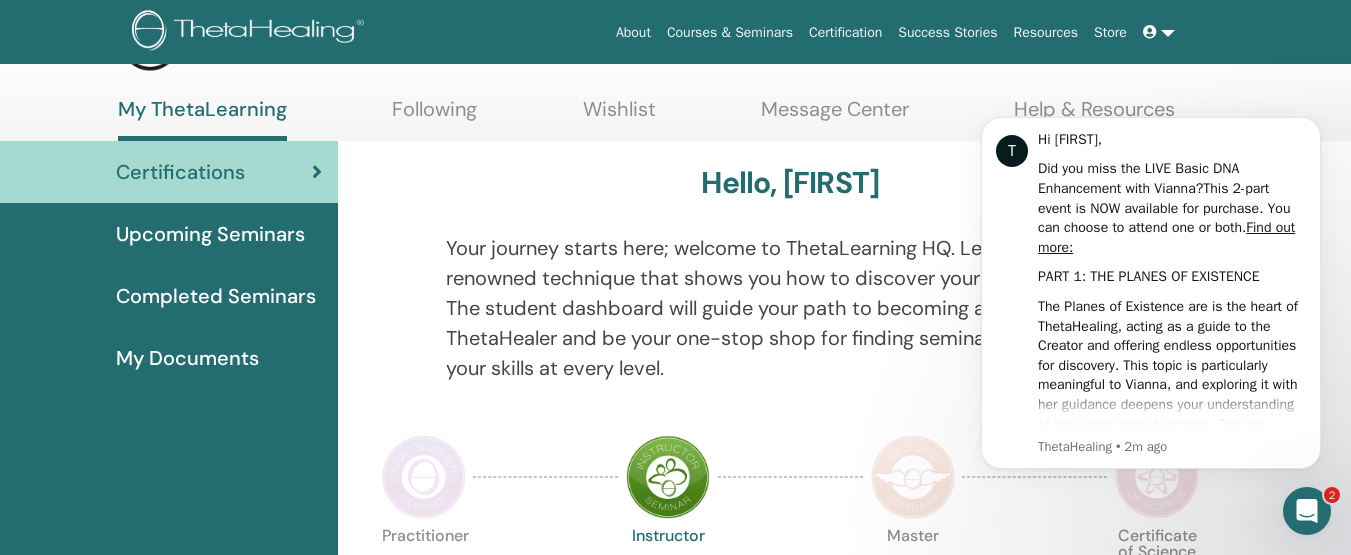 scroll, scrollTop: 0, scrollLeft: 0, axis: both 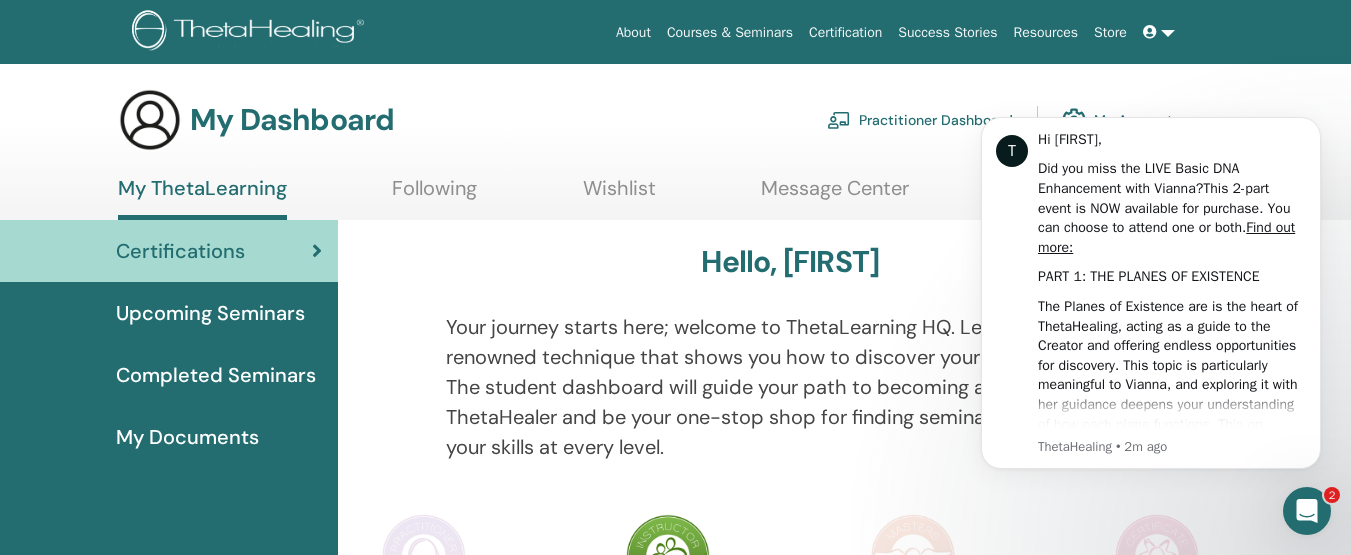 click on "Upcoming Seminars" at bounding box center (210, 313) 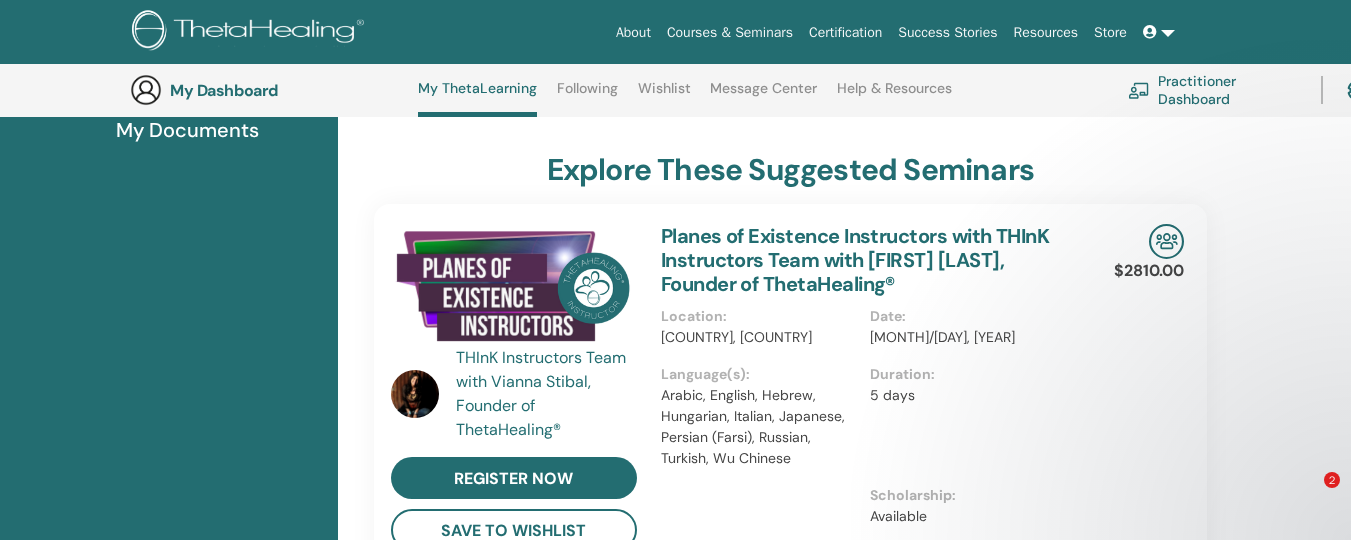 scroll, scrollTop: 453, scrollLeft: 0, axis: vertical 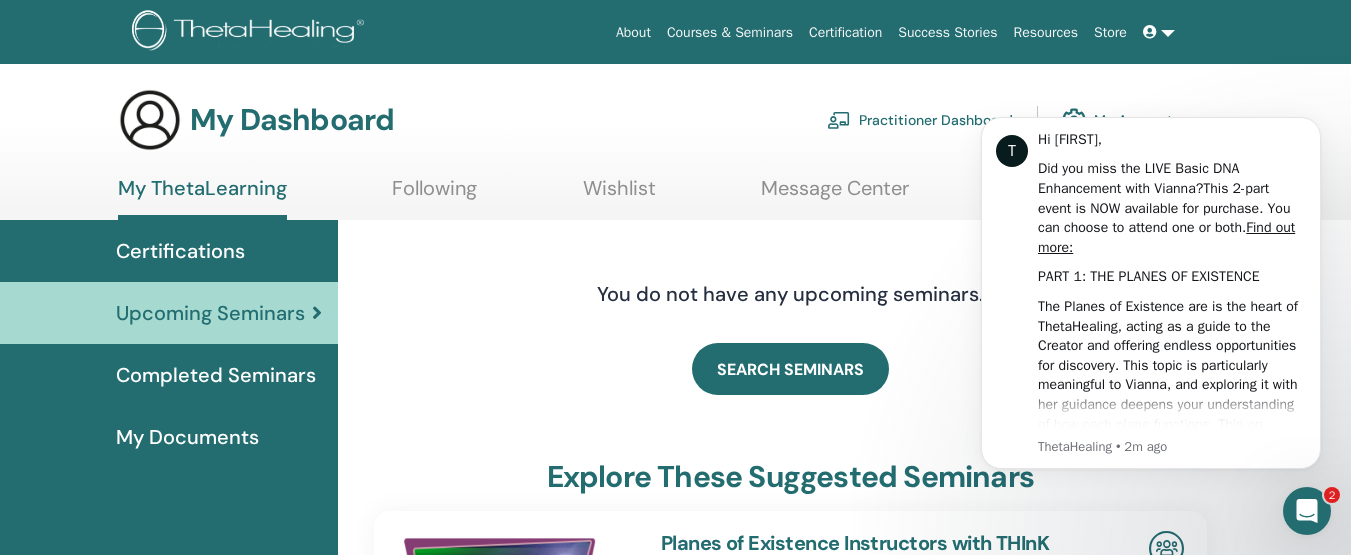 click on "Completed Seminars" at bounding box center [216, 375] 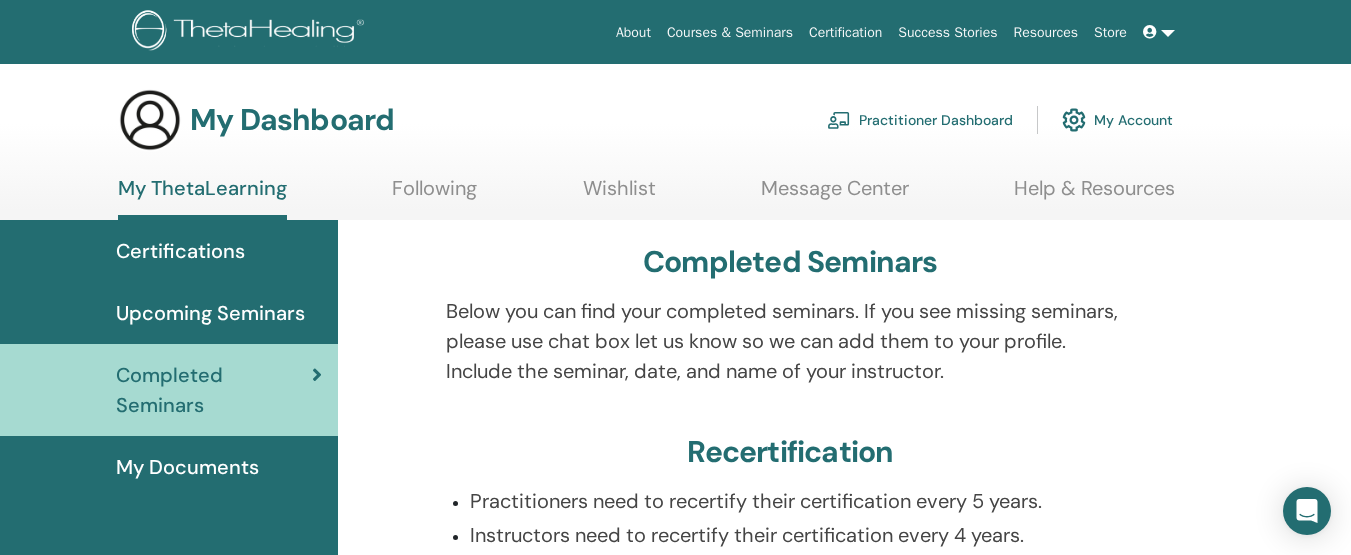 scroll, scrollTop: 0, scrollLeft: 0, axis: both 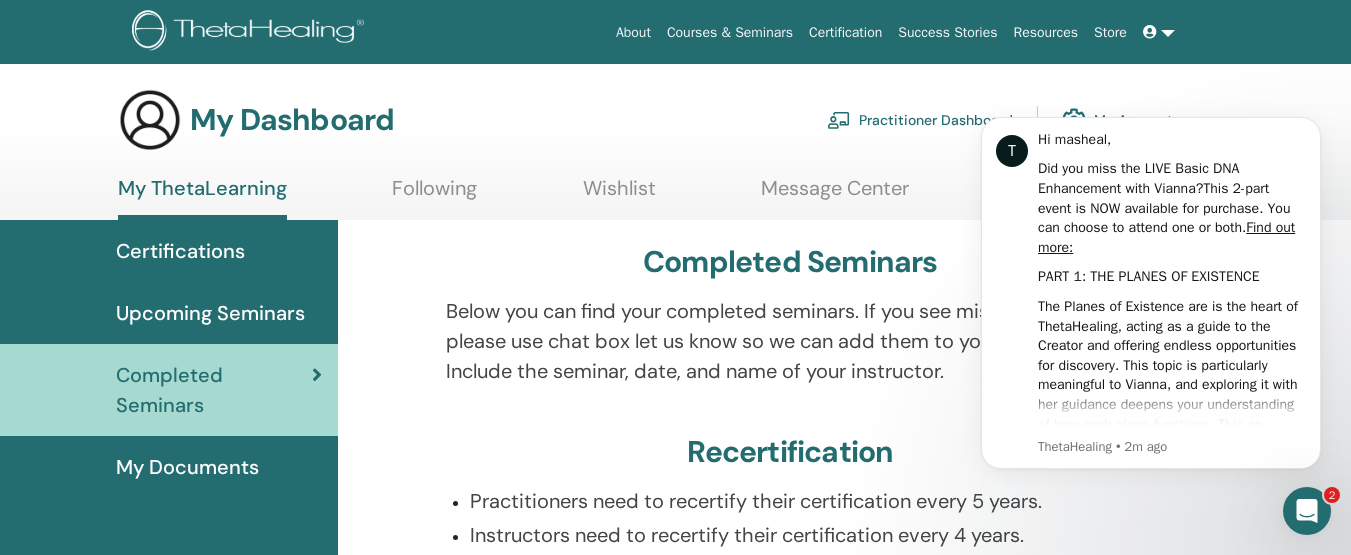 click on "My Dashboard
Practitioner Dashboard
My Account" at bounding box center (645, 120) 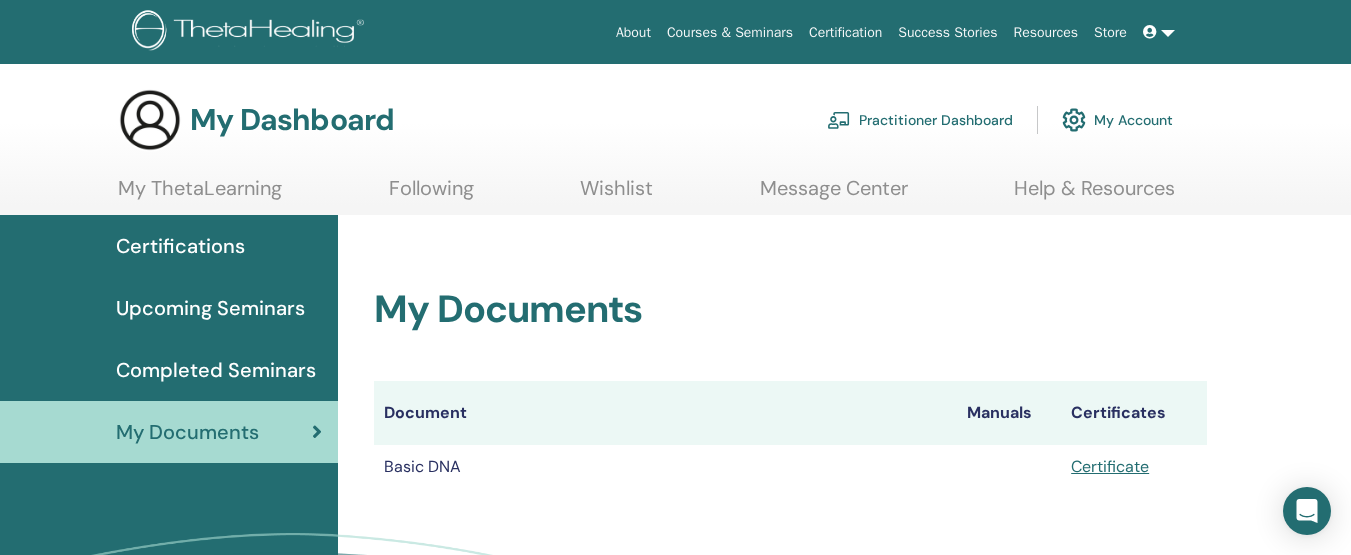 scroll, scrollTop: 0, scrollLeft: 0, axis: both 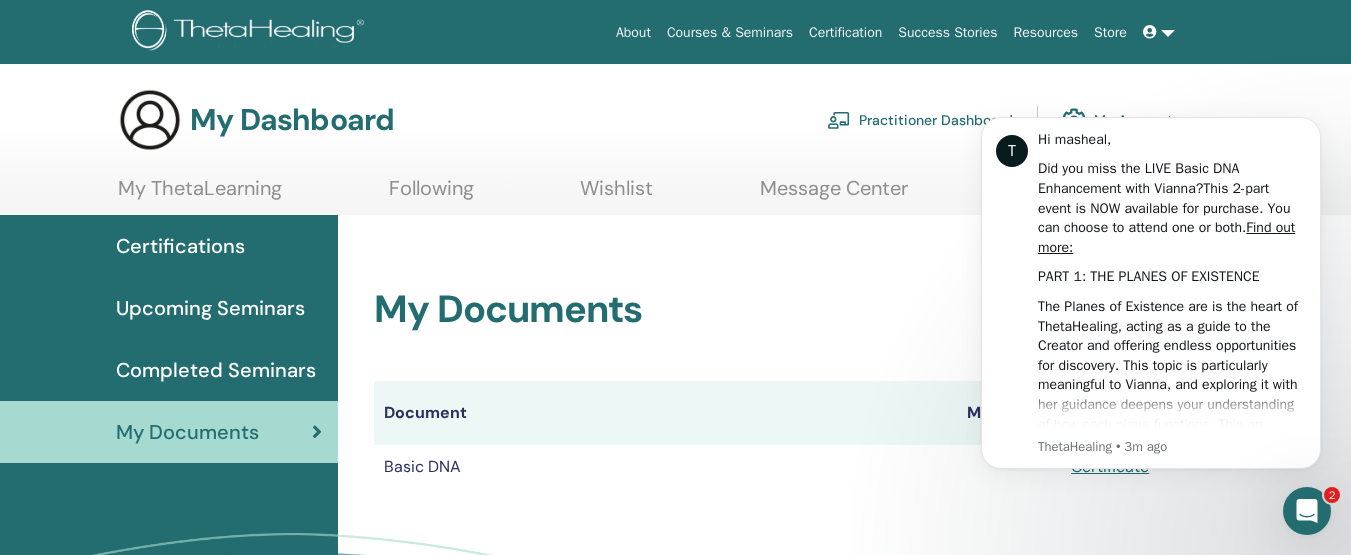 click on "Upcoming Seminars" at bounding box center (210, 308) 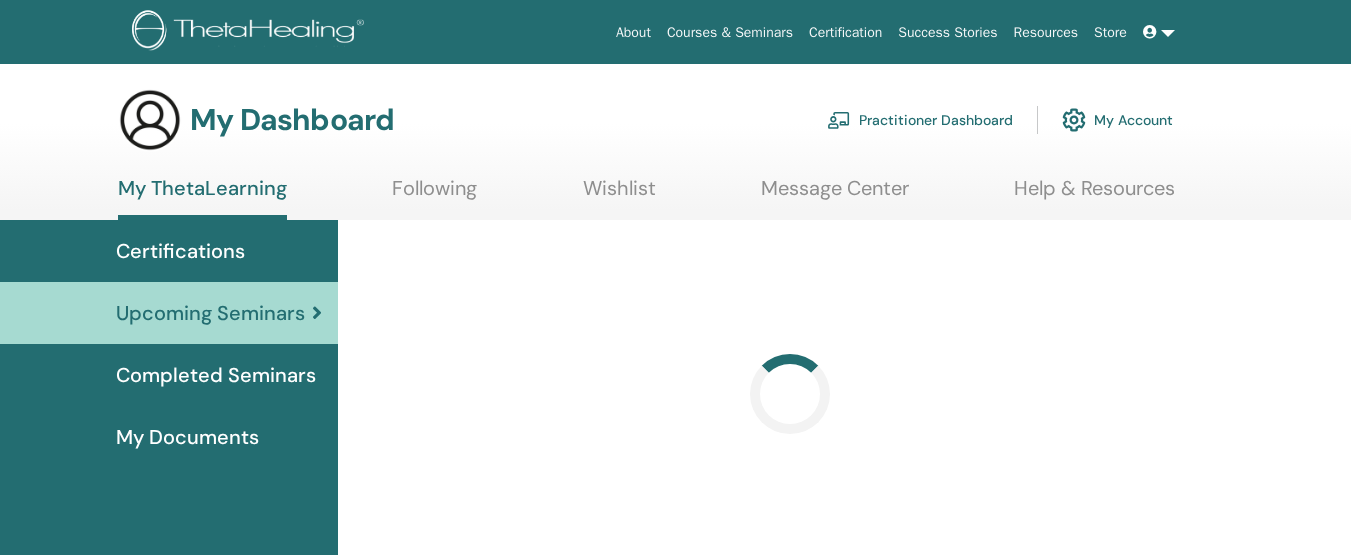 scroll, scrollTop: 0, scrollLeft: 0, axis: both 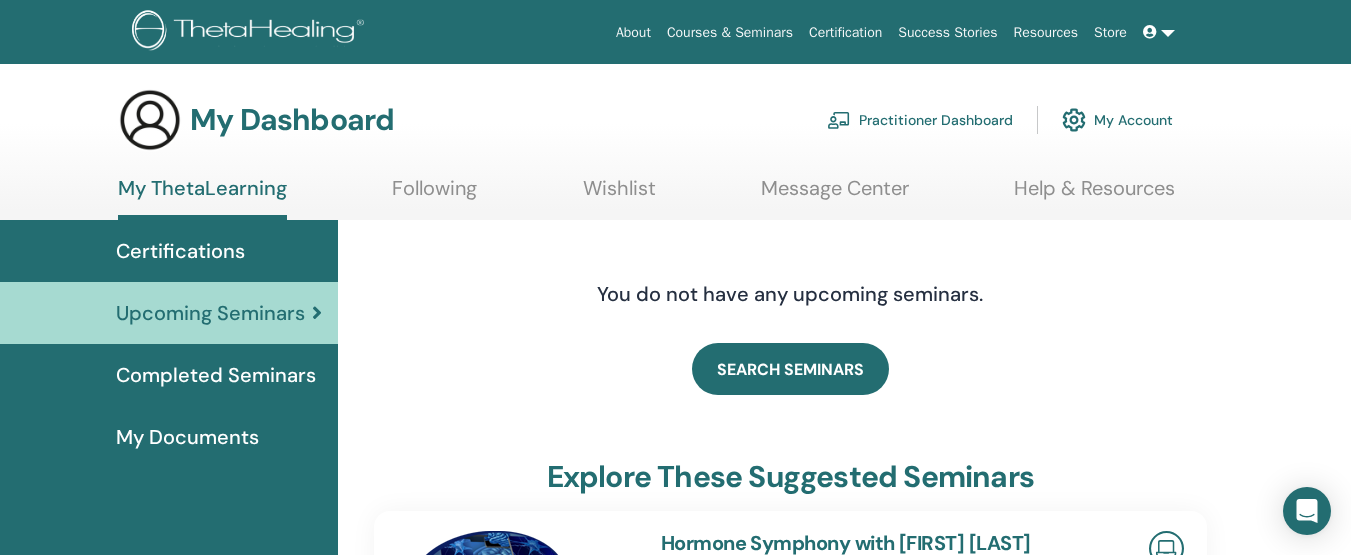 click on "Certifications" at bounding box center [169, 251] 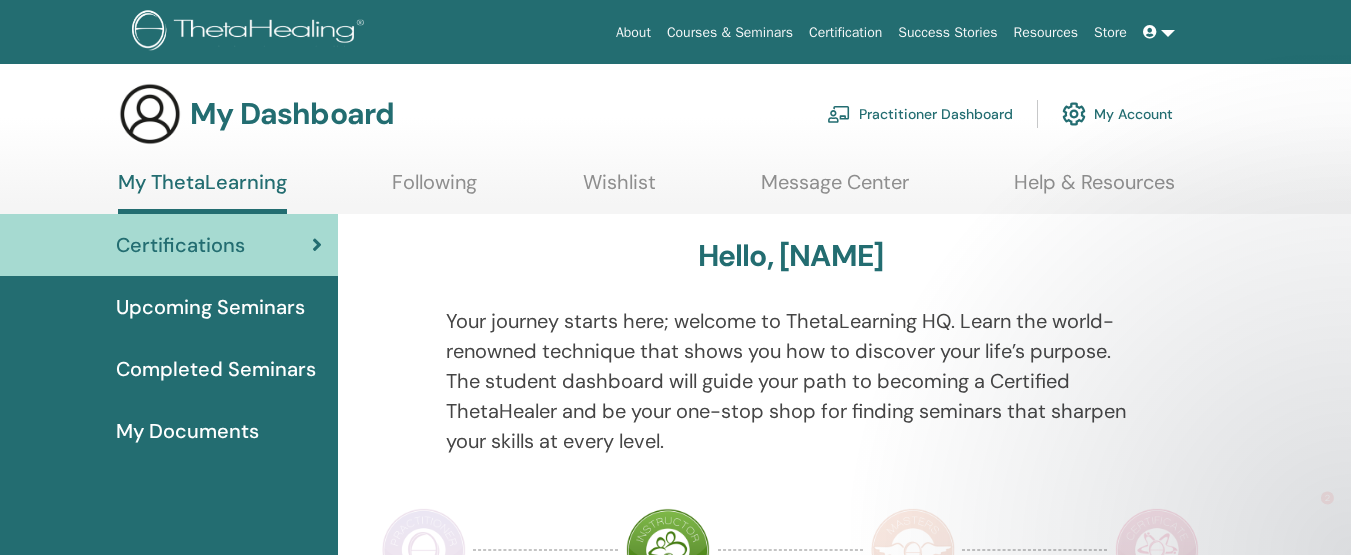 scroll, scrollTop: 100, scrollLeft: 0, axis: vertical 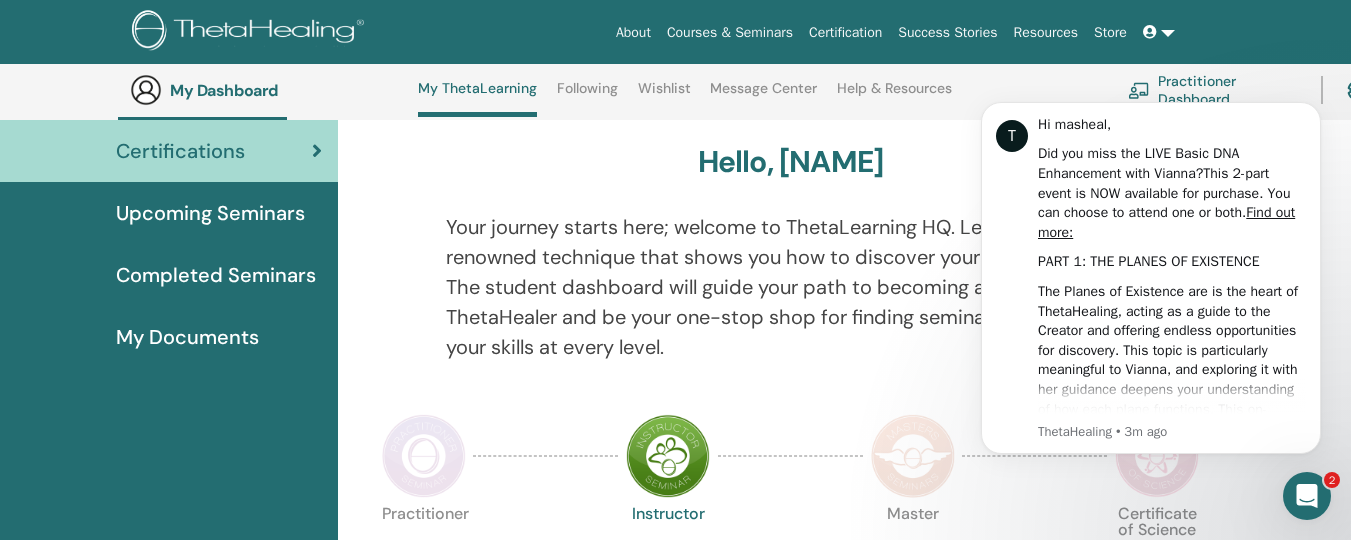 click on "Hello, masheal" at bounding box center [790, 166] 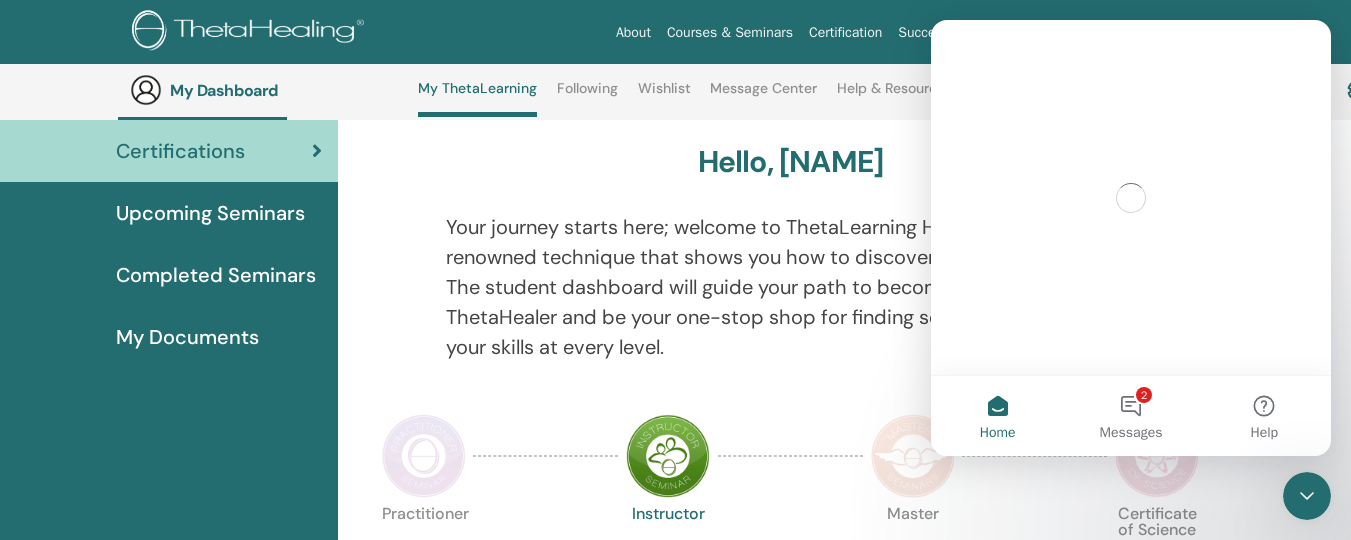 scroll, scrollTop: 0, scrollLeft: 0, axis: both 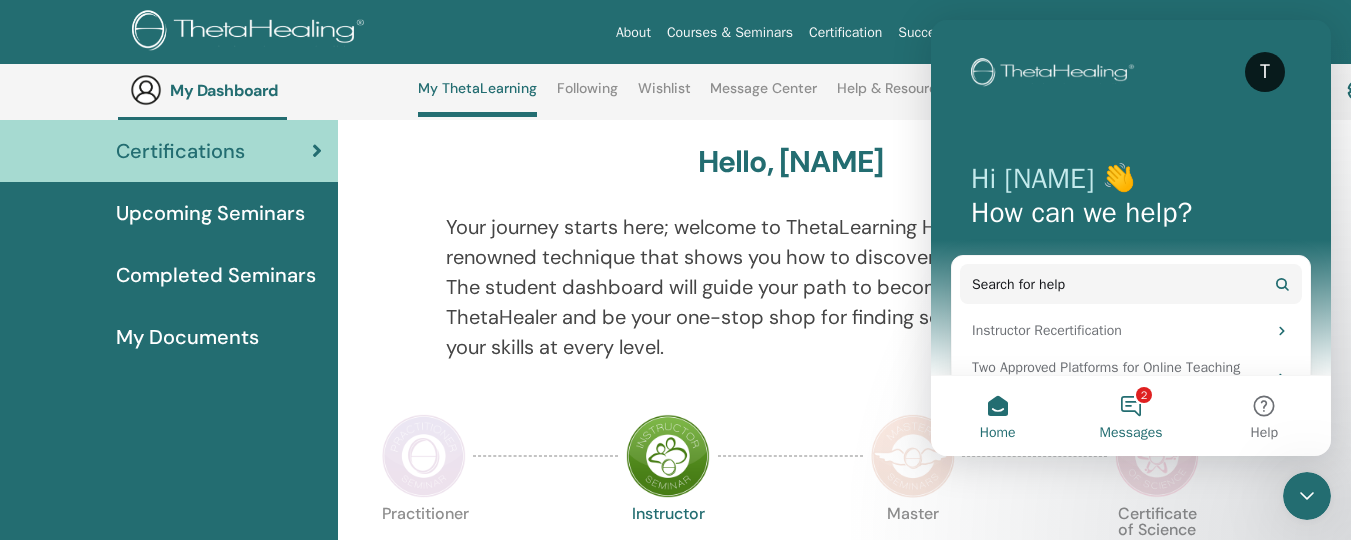 click on "2 Messages" at bounding box center [1130, 416] 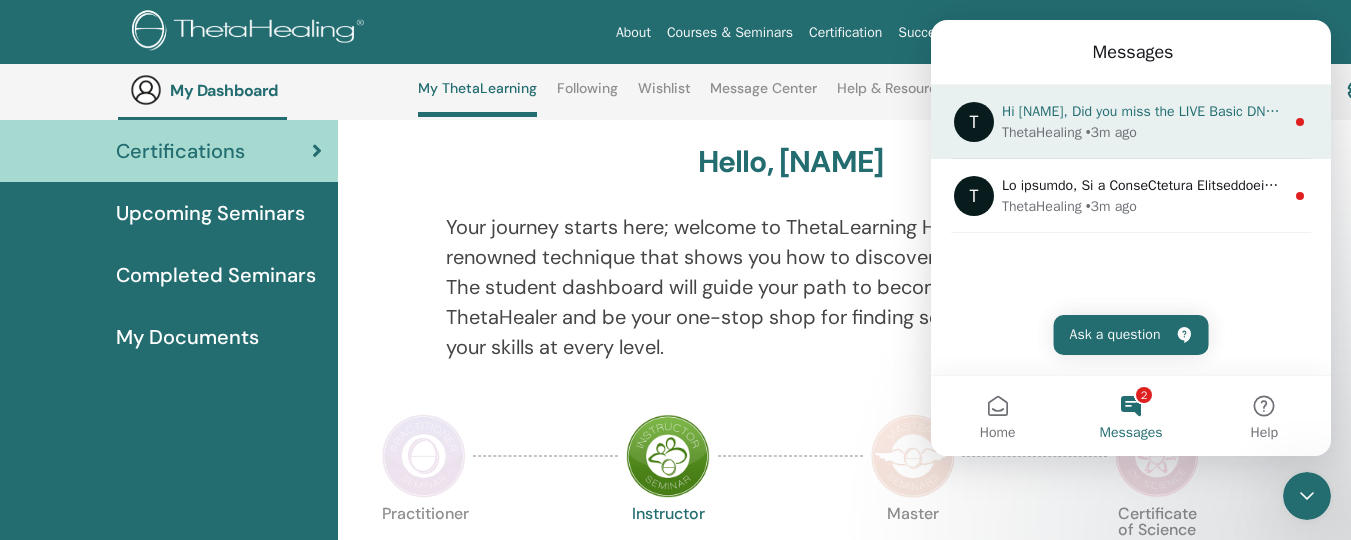 click on "•  3m ago" at bounding box center (1111, 132) 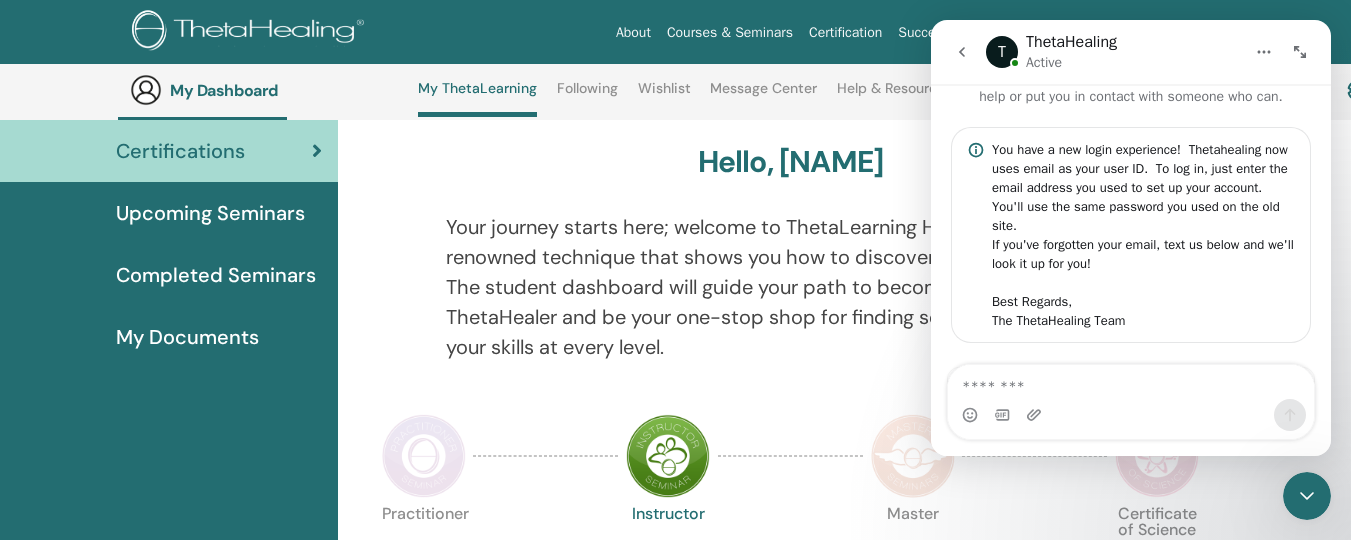 scroll, scrollTop: 263, scrollLeft: 0, axis: vertical 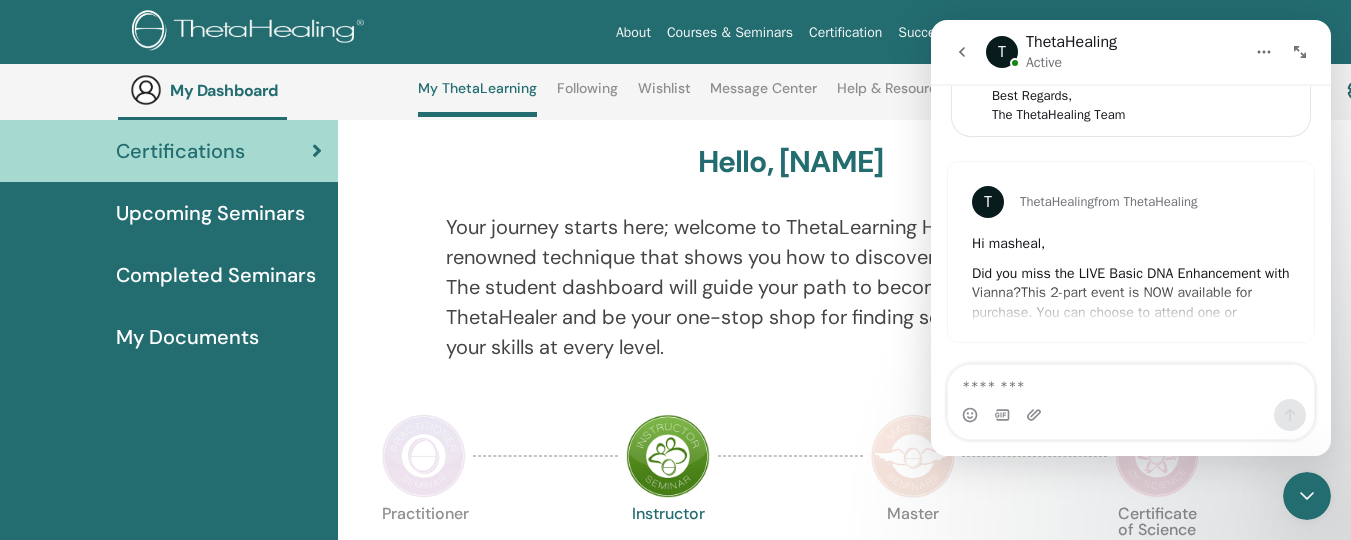 click 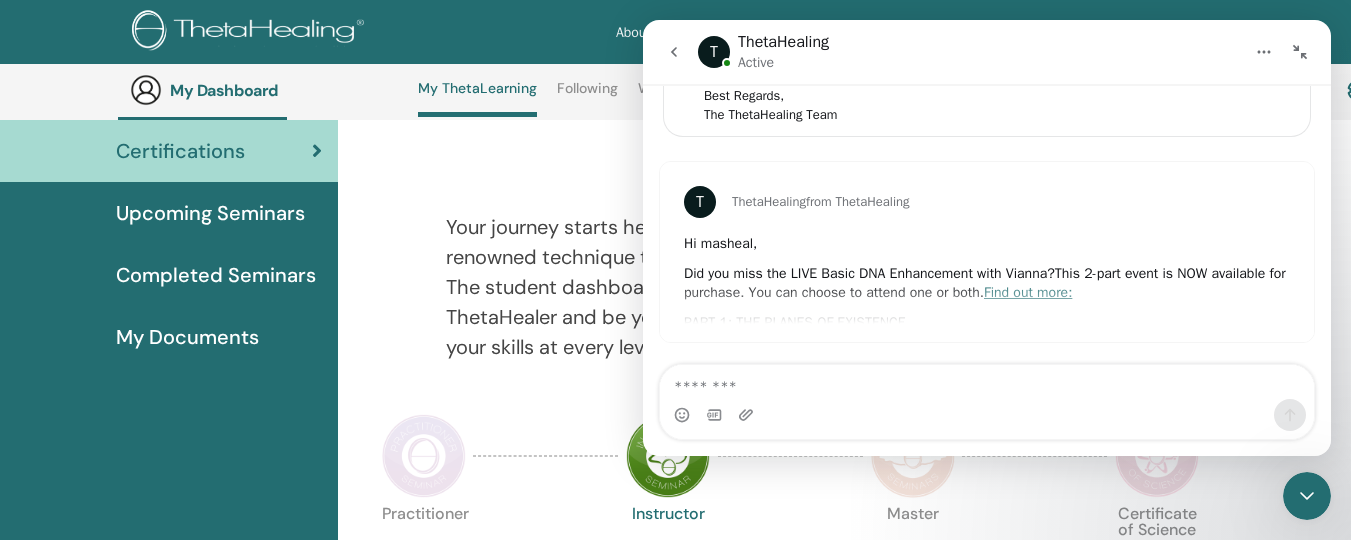 click 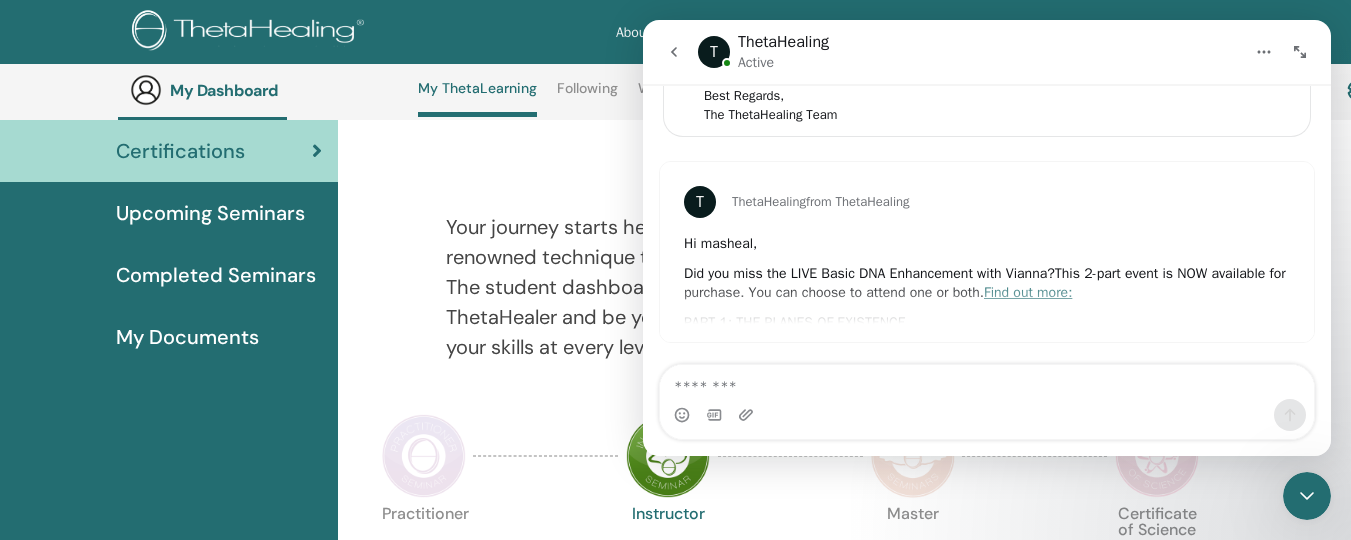 scroll, scrollTop: 263, scrollLeft: 0, axis: vertical 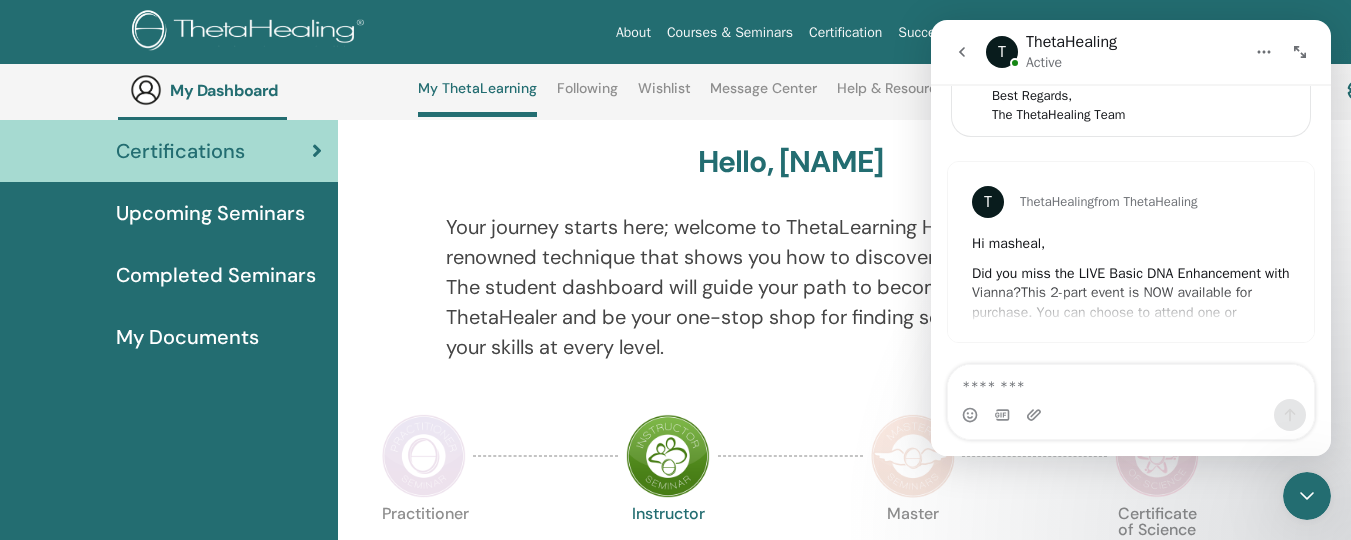 click 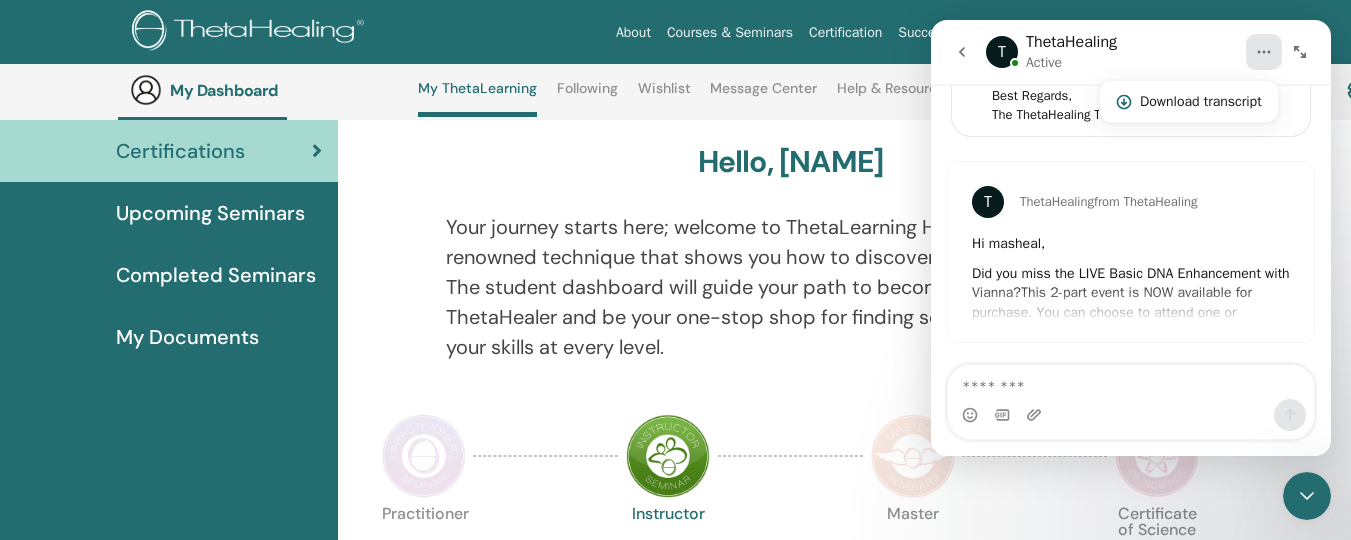 click 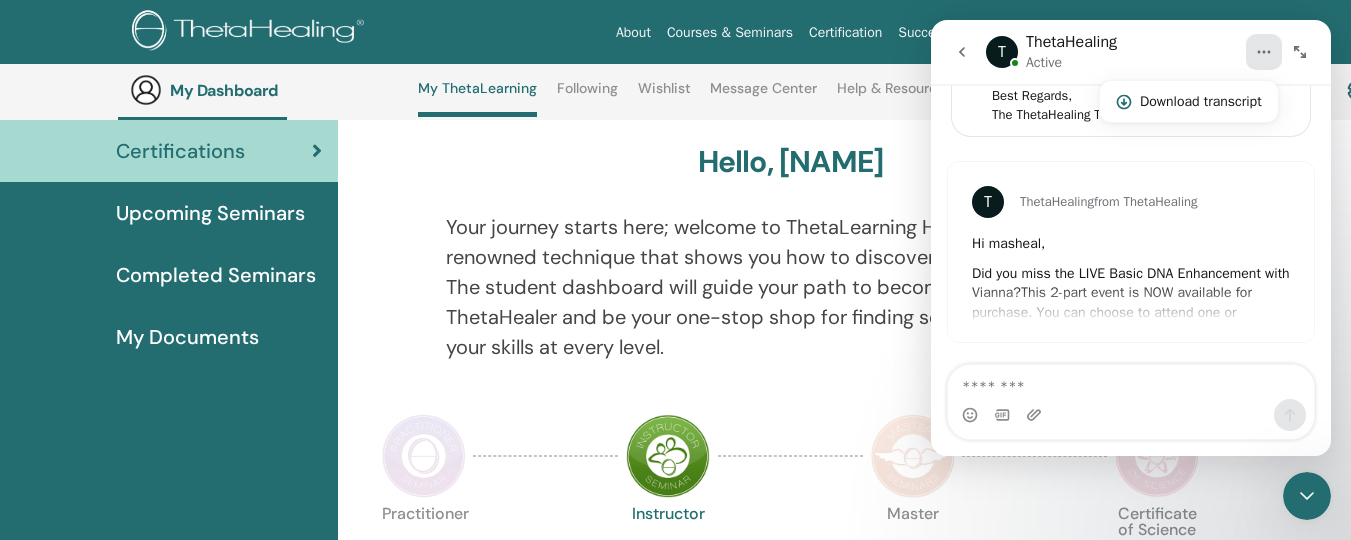 scroll, scrollTop: 0, scrollLeft: 0, axis: both 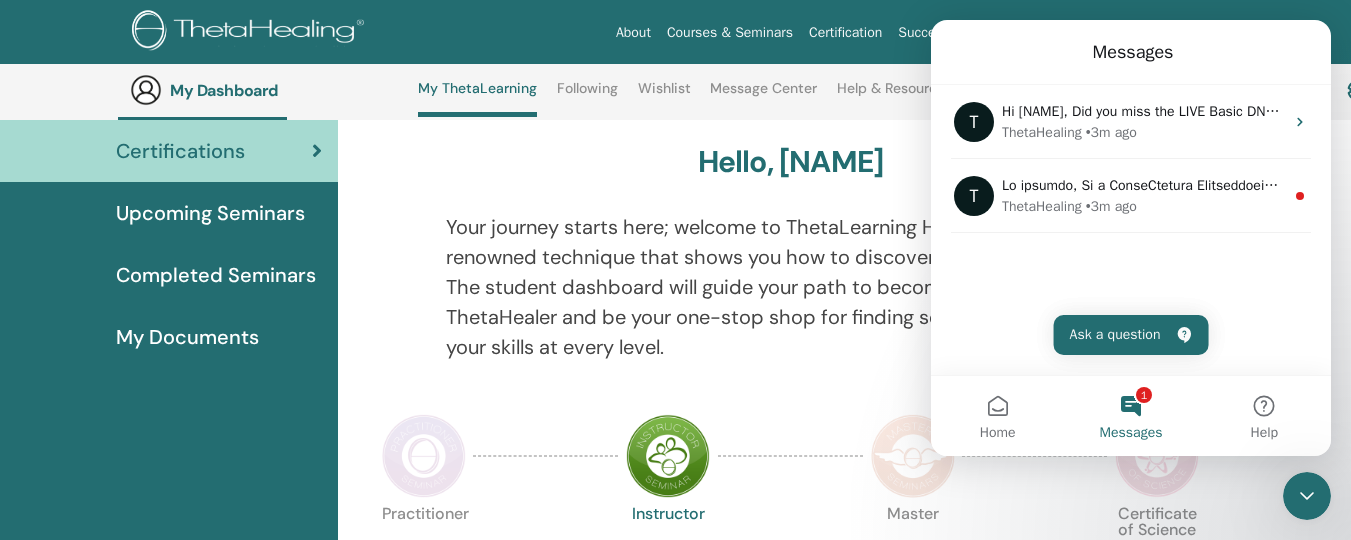 click on "Your journey starts here; welcome to ThetaLearning HQ. Learn the world-renowned technique that shows you how to discover your life’s purpose. The student dashboard will guide your path to becoming a Certified ThetaHealer and be your one-stop shop for finding seminars that sharpen your skills at every level." at bounding box center (790, 299) 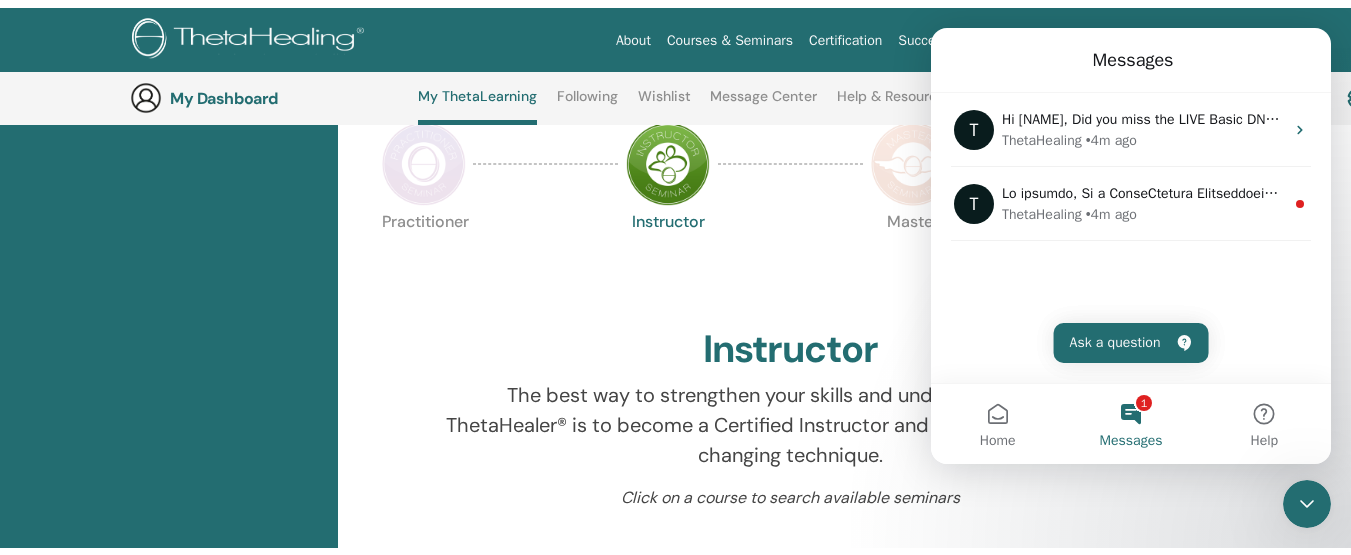 scroll, scrollTop: 0, scrollLeft: 0, axis: both 